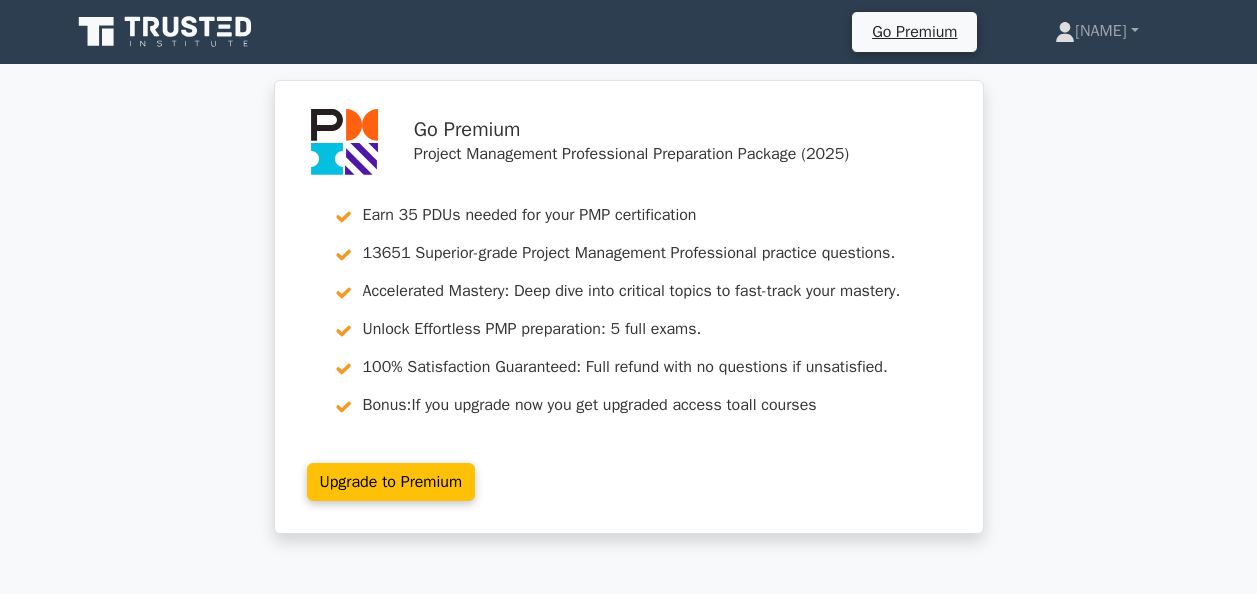 scroll, scrollTop: 12900, scrollLeft: 0, axis: vertical 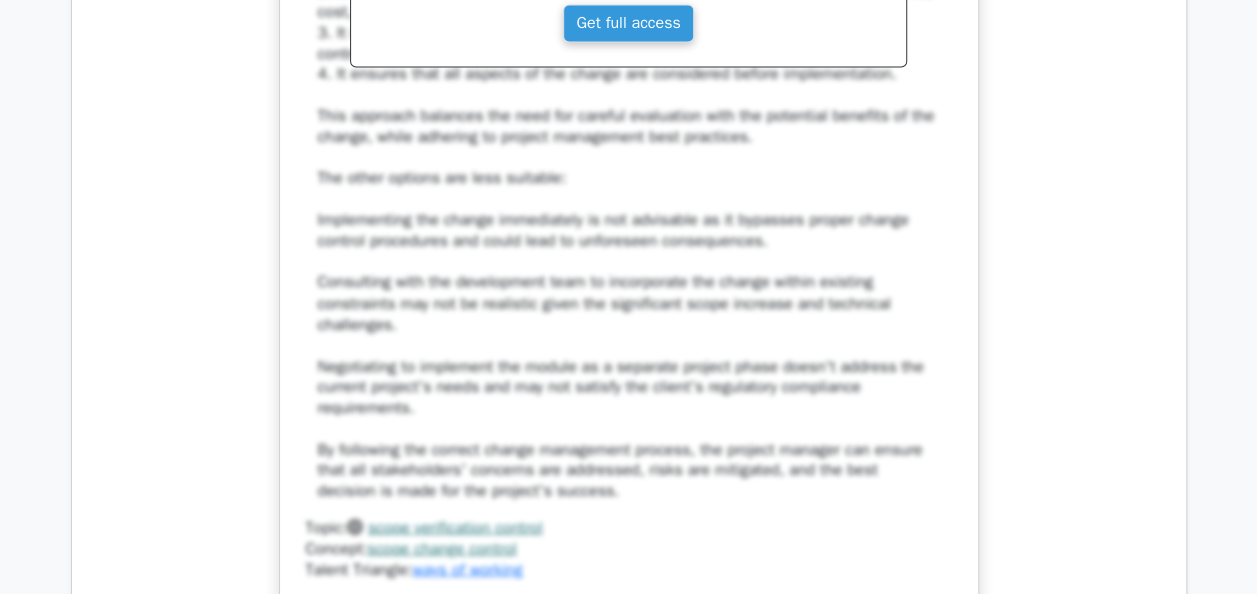 click on "You're managing a complex software project for a financial institution. Midway through development, the client requests a significant scope change to integrate a new regulatory compliance module. This change aligns with industry standards but would increase costs by 25% and delay the project by two months. The development team is concerned about the technical challenges, while some stakeholders see it as essential for market competitiveness. How should you handle this scope change request?
a.
b.
c. d." at bounding box center [629, -88] 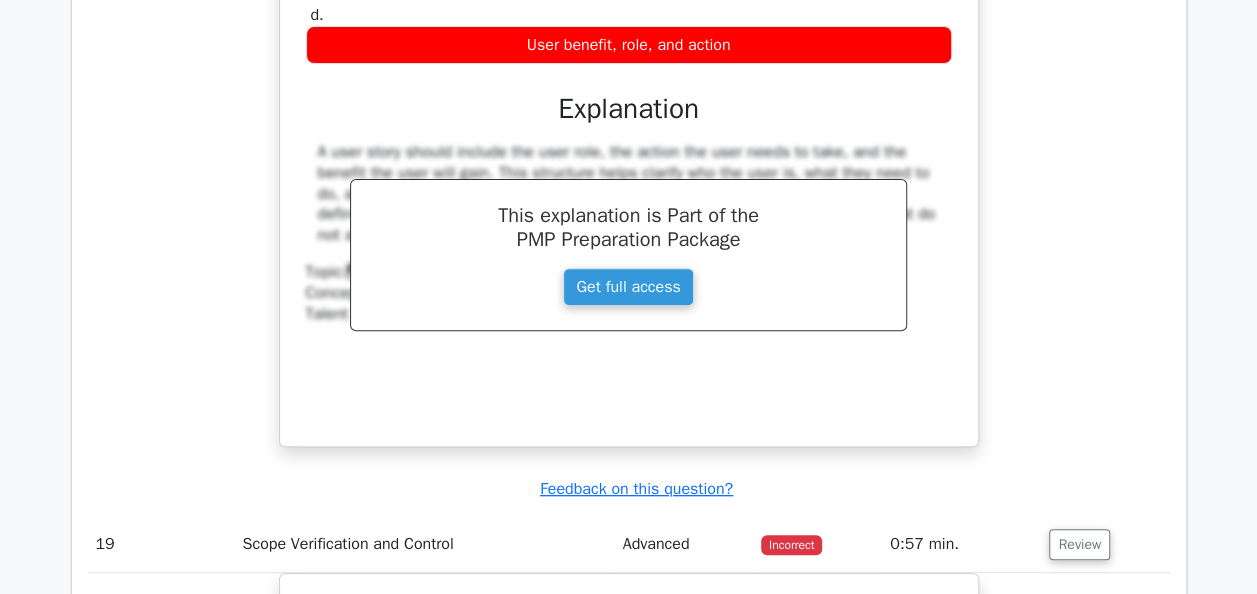 scroll, scrollTop: 11186, scrollLeft: 0, axis: vertical 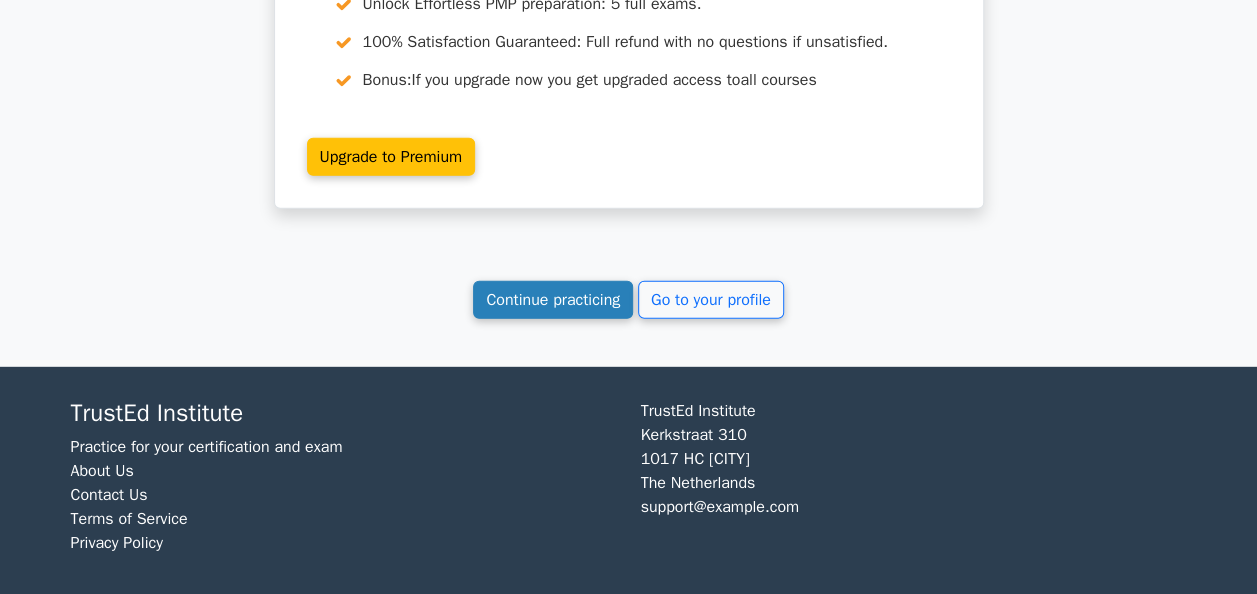click on "Continue practicing" at bounding box center [553, 300] 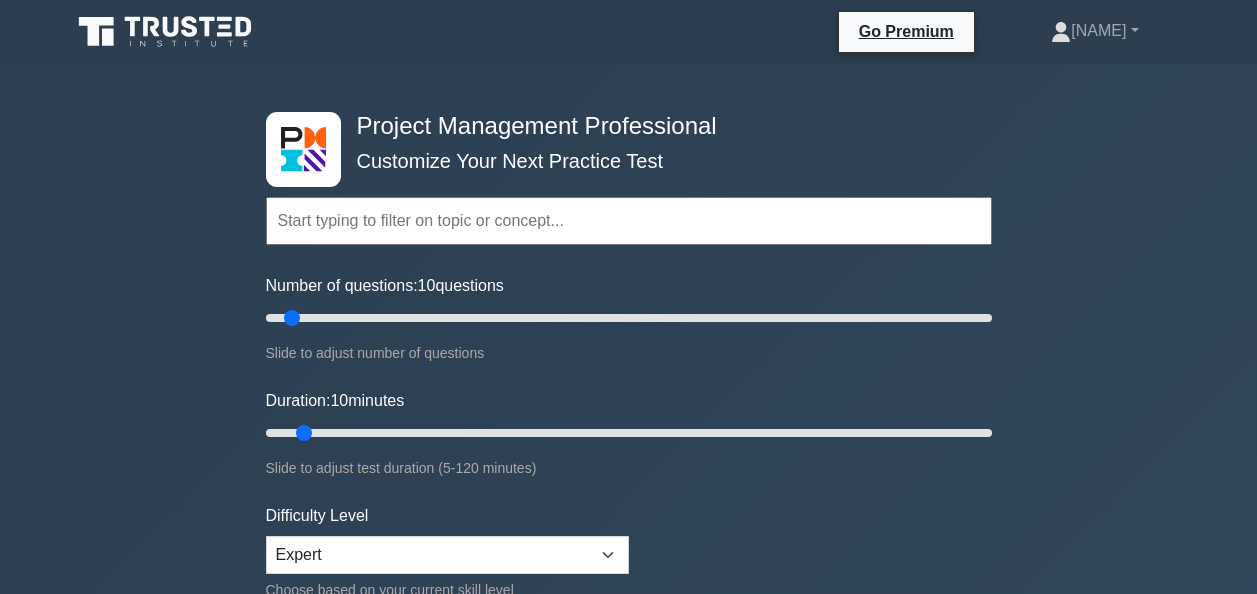 scroll, scrollTop: 0, scrollLeft: 0, axis: both 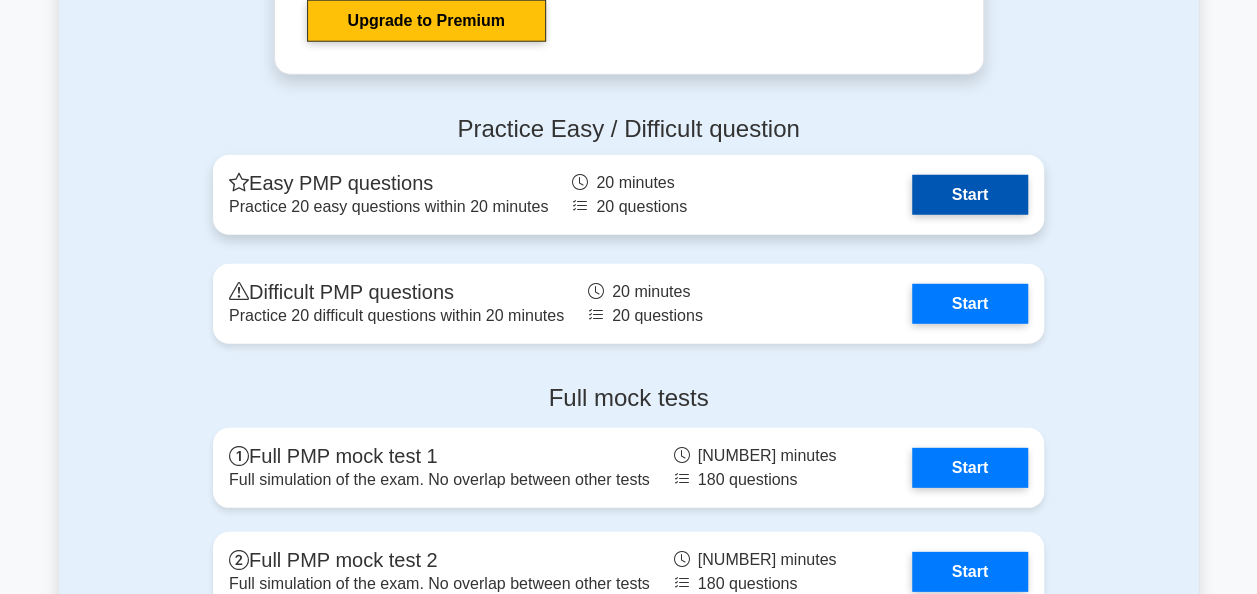 click on "Start" at bounding box center (970, 195) 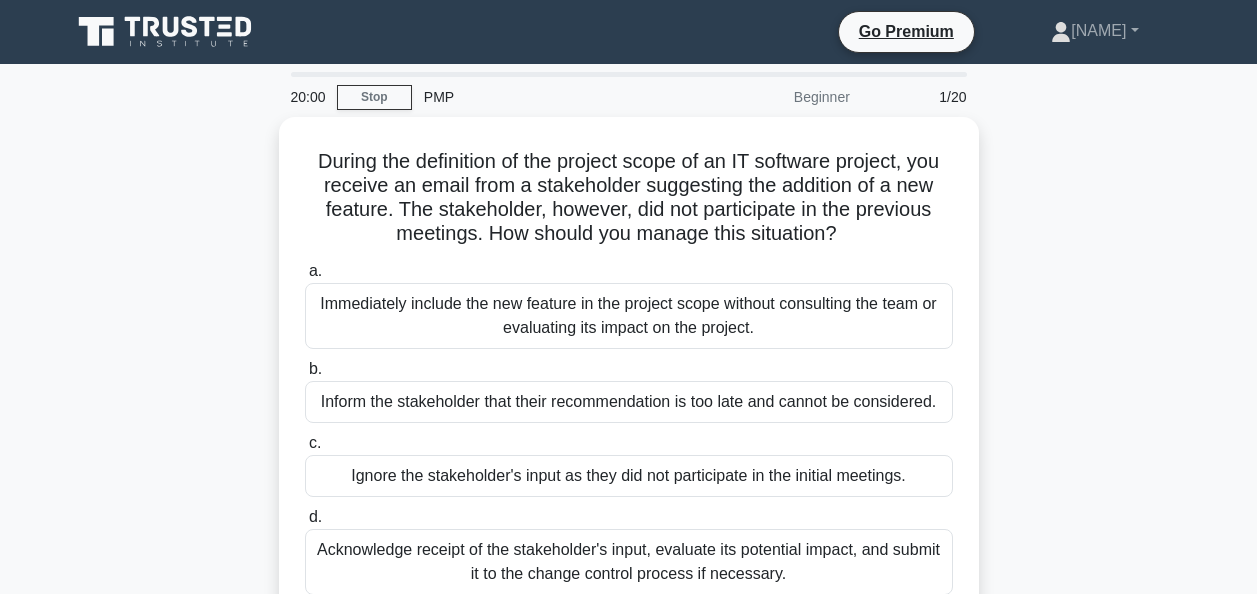 scroll, scrollTop: 0, scrollLeft: 0, axis: both 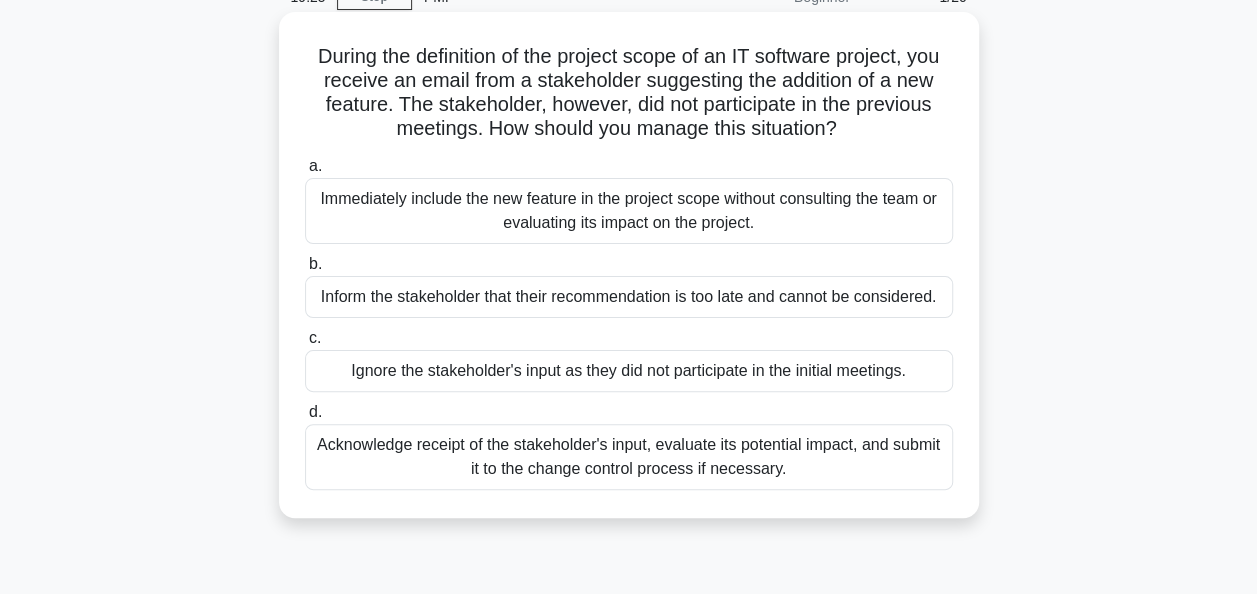 click on "Acknowledge receipt of the stakeholder's input, evaluate its potential impact, and submit it to the change control process if necessary." at bounding box center [629, 457] 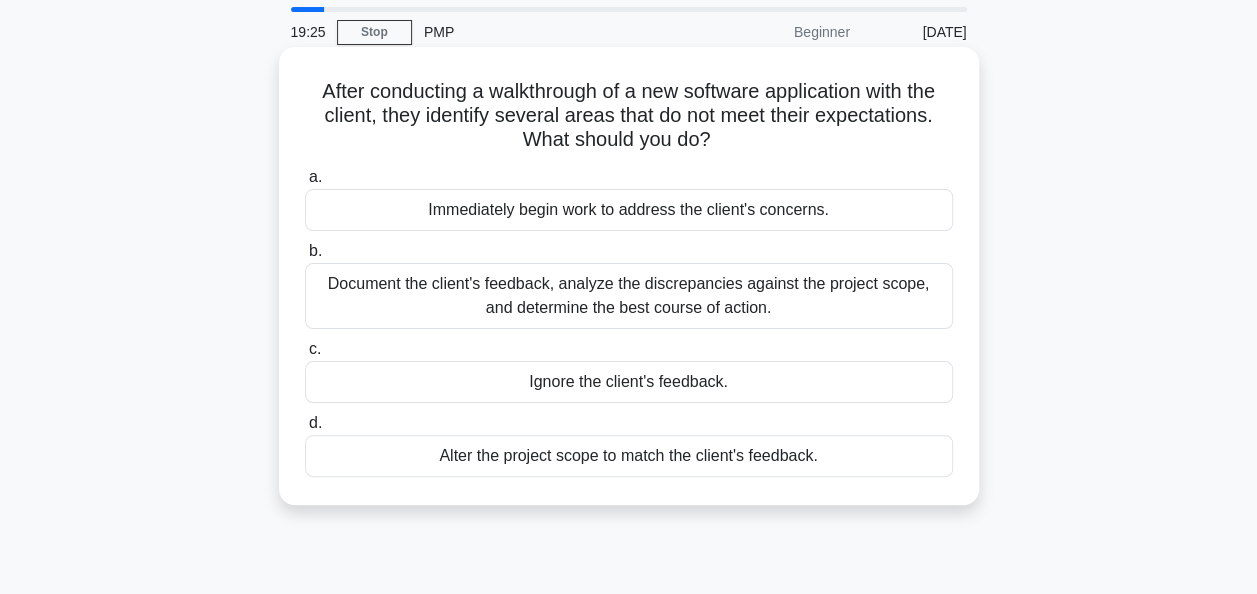 scroll, scrollTop: 0, scrollLeft: 0, axis: both 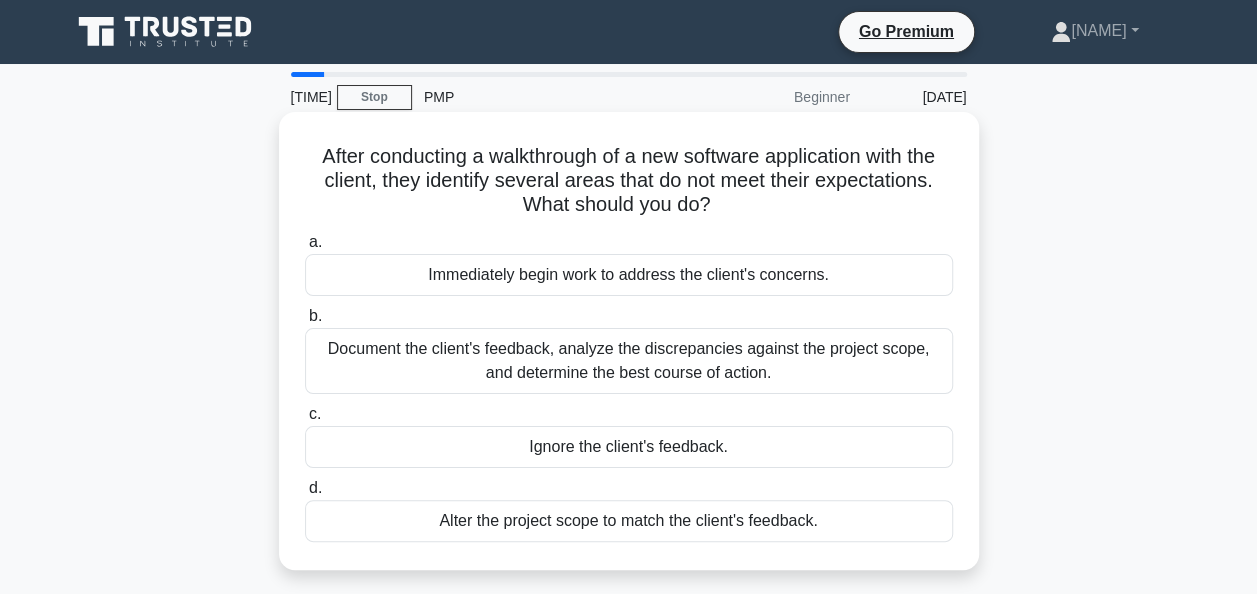 click on "Document the client's feedback, analyze the discrepancies against the project scope, and determine the best course of action." at bounding box center [629, 361] 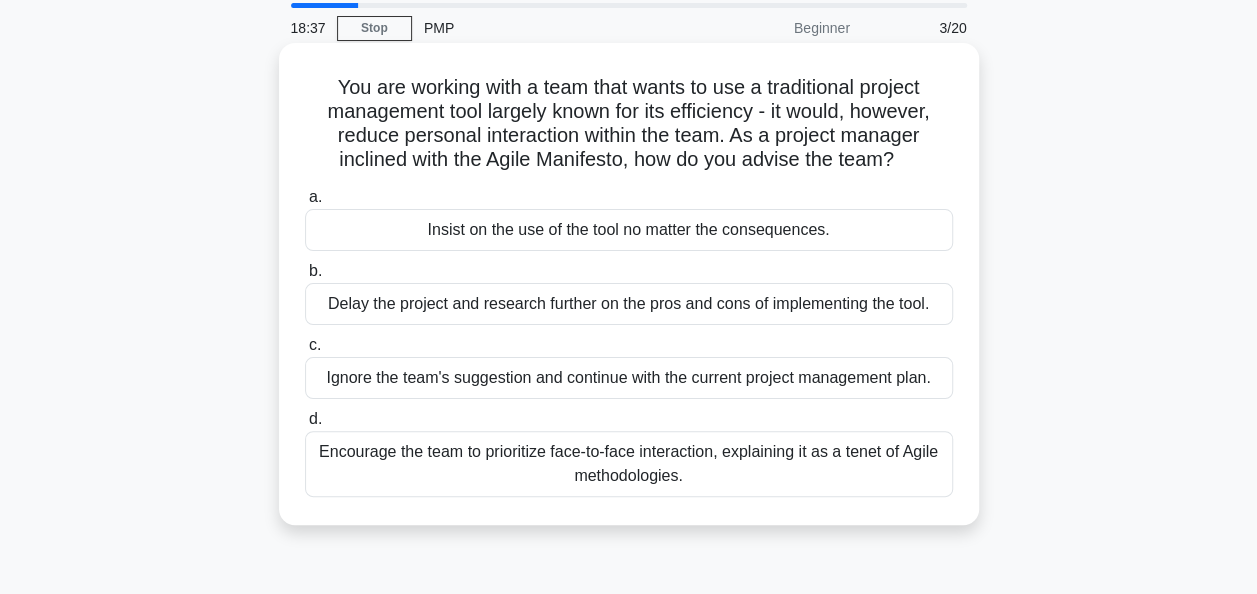 scroll, scrollTop: 100, scrollLeft: 0, axis: vertical 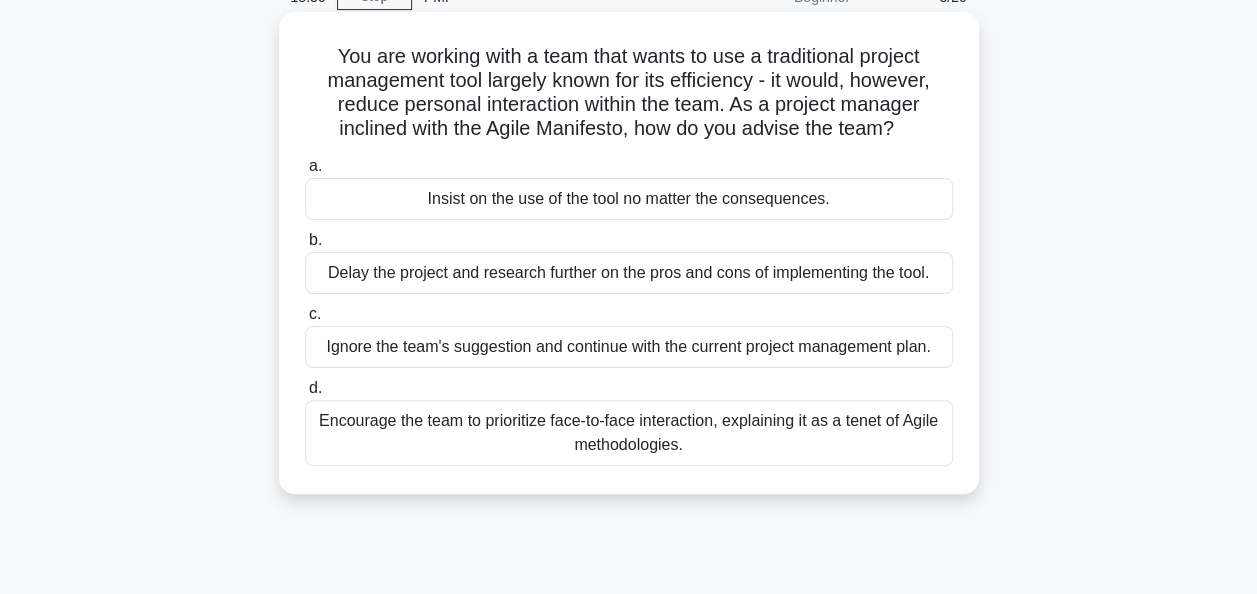 click on "Encourage the team to prioritize face-to-face interaction, explaining it as a tenet of Agile methodologies." at bounding box center [629, 433] 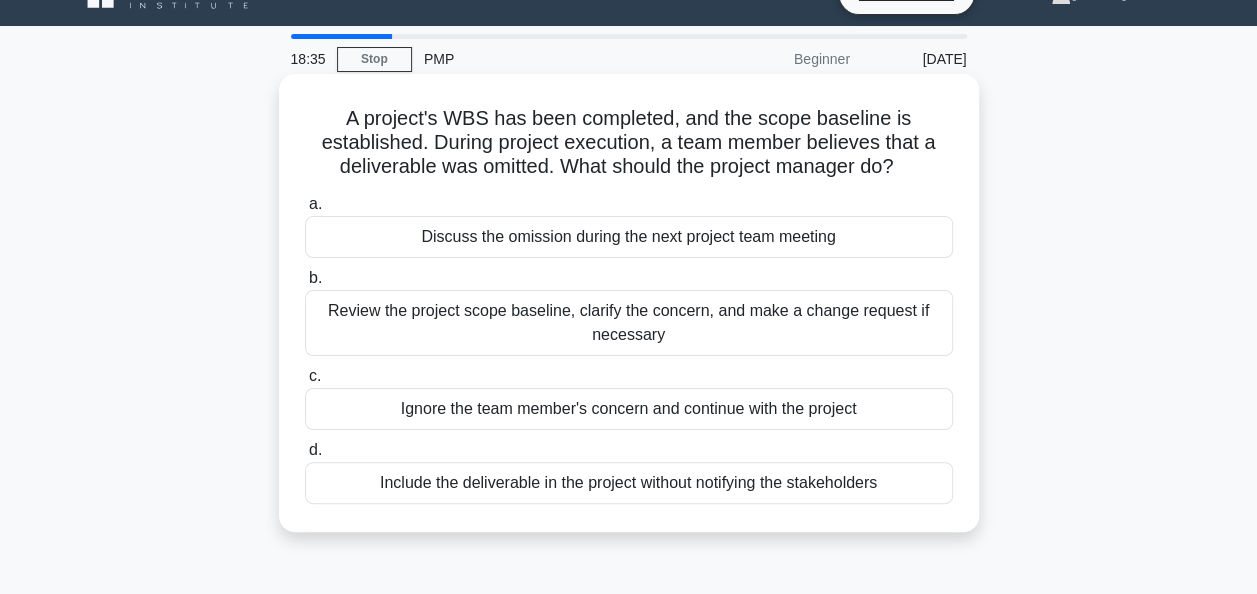 scroll, scrollTop: 0, scrollLeft: 0, axis: both 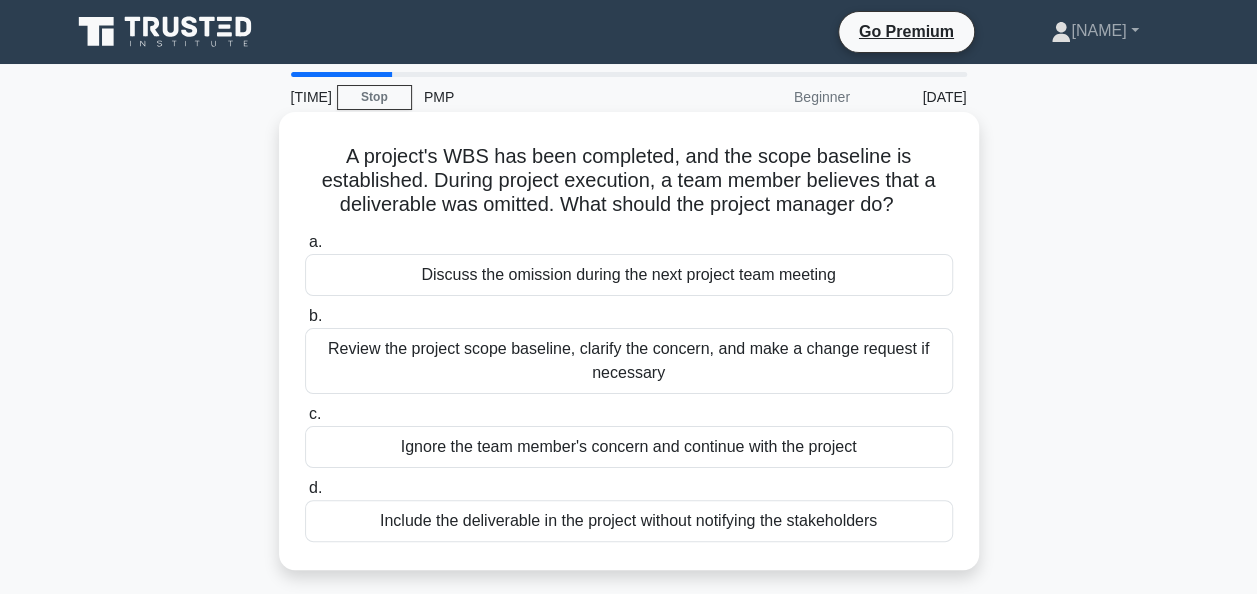 click on "Review the project scope baseline, clarify the concern, and make a change request if necessary" at bounding box center (629, 361) 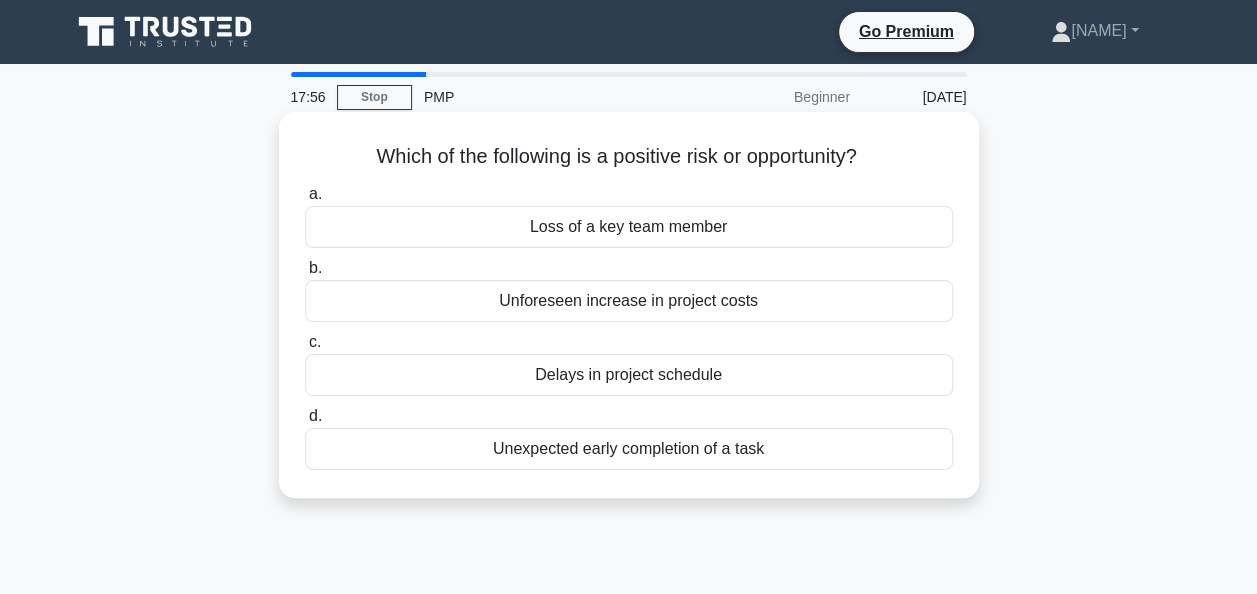 click on "Unexpected early completion of a task" at bounding box center [629, 449] 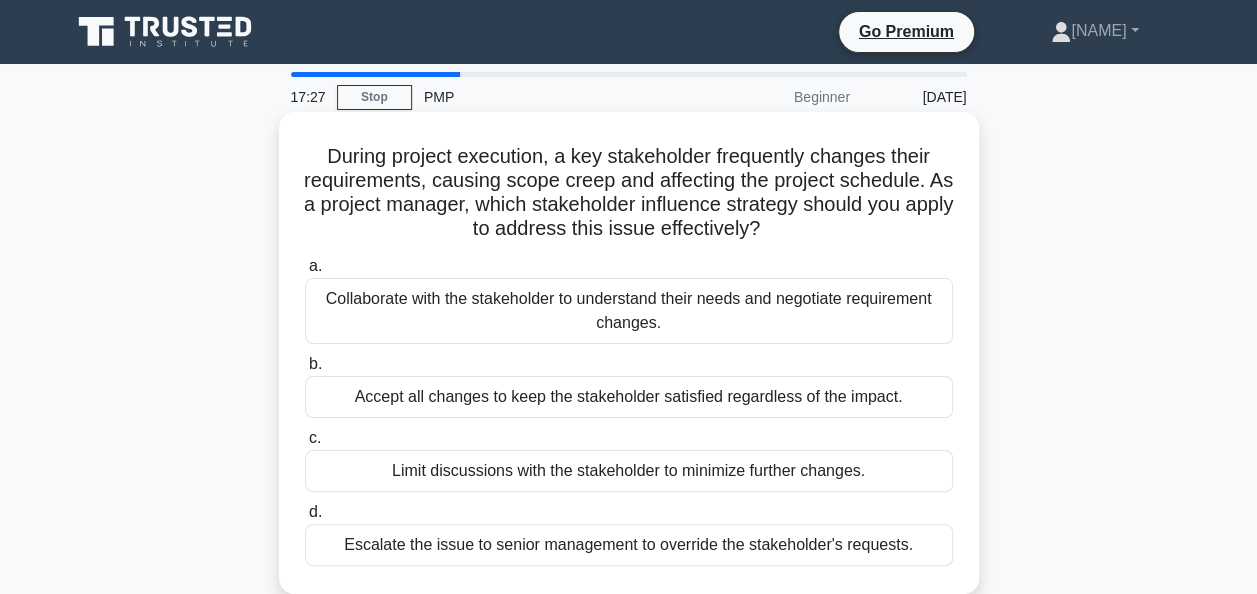 click on "Collaborate with the stakeholder to understand their needs and negotiate requirement changes." at bounding box center [629, 311] 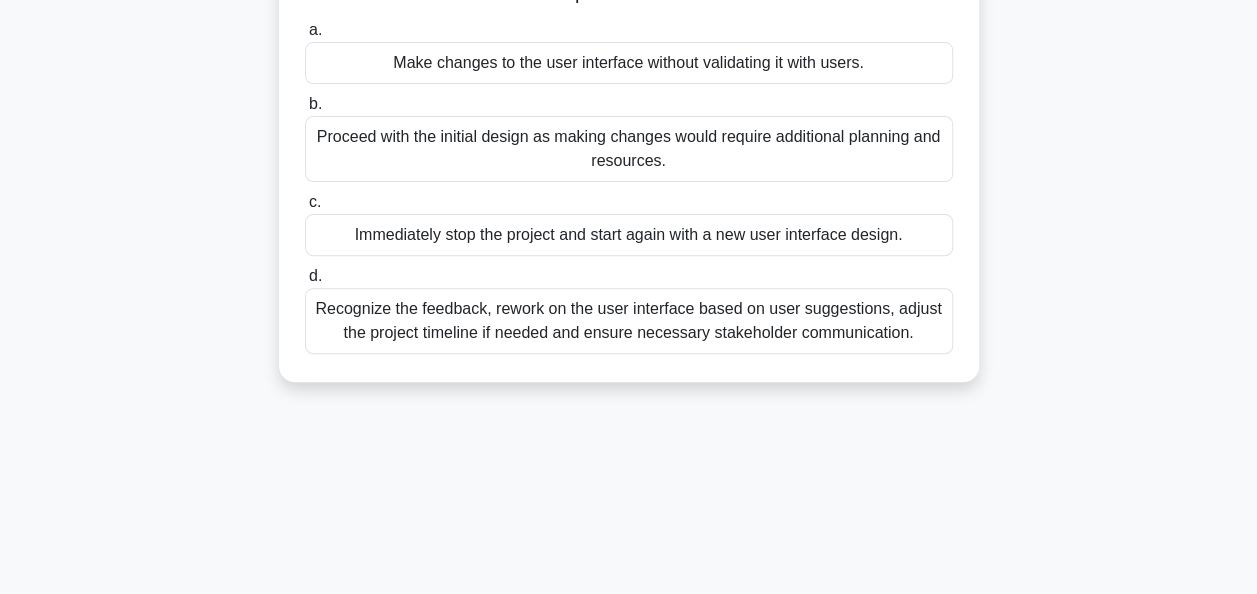 scroll, scrollTop: 300, scrollLeft: 0, axis: vertical 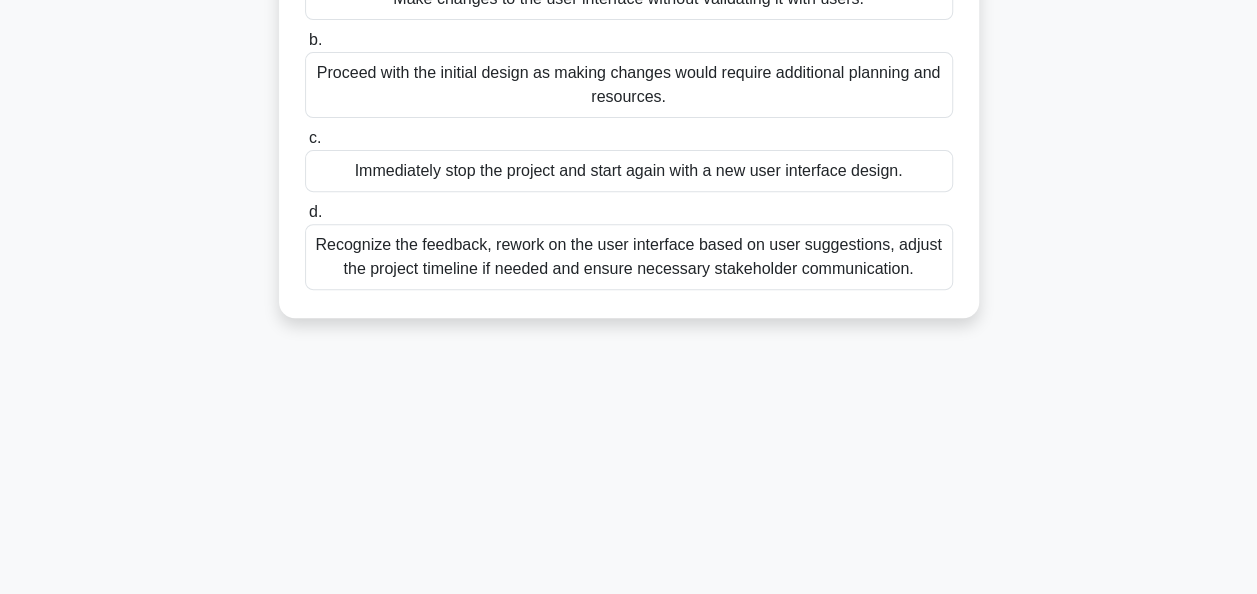 click on "Recognize the feedback, rework on the user interface based on user suggestions, adjust the project timeline if needed and ensure necessary stakeholder communication." at bounding box center (629, 257) 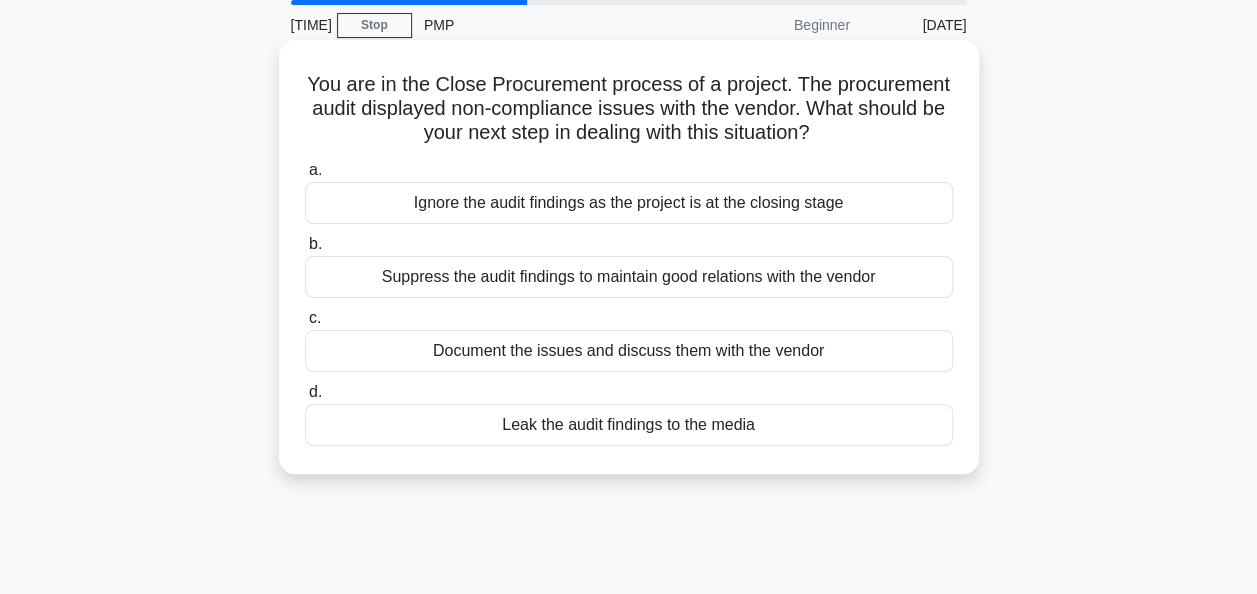 scroll, scrollTop: 0, scrollLeft: 0, axis: both 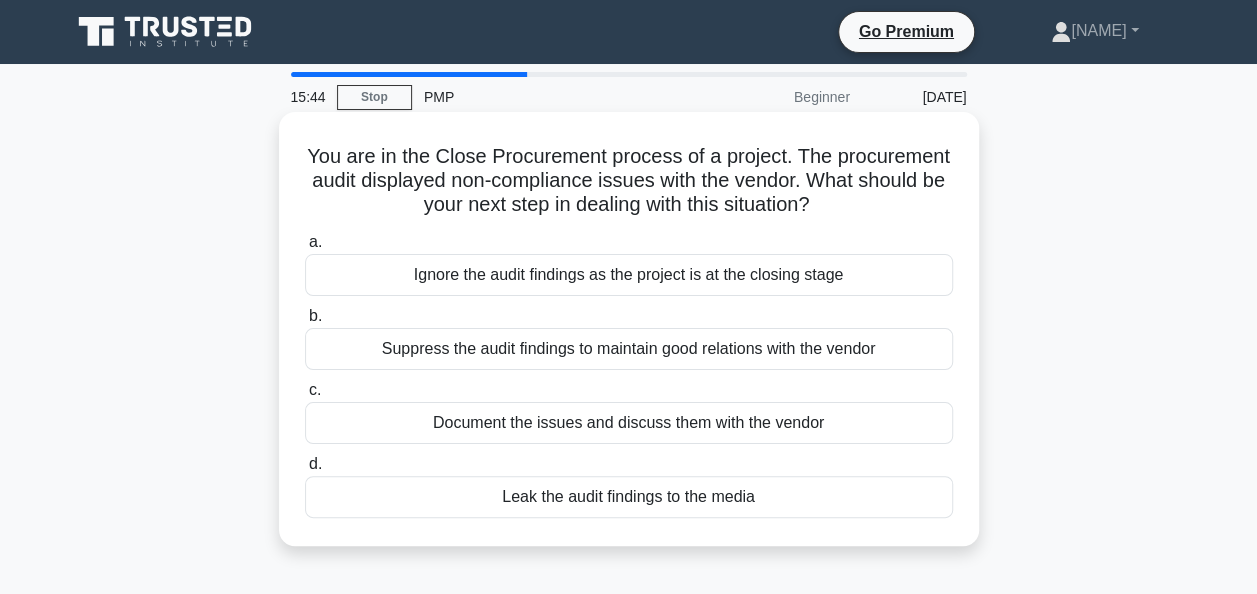 click on "Document the issues and discuss them with the vendor" at bounding box center [629, 423] 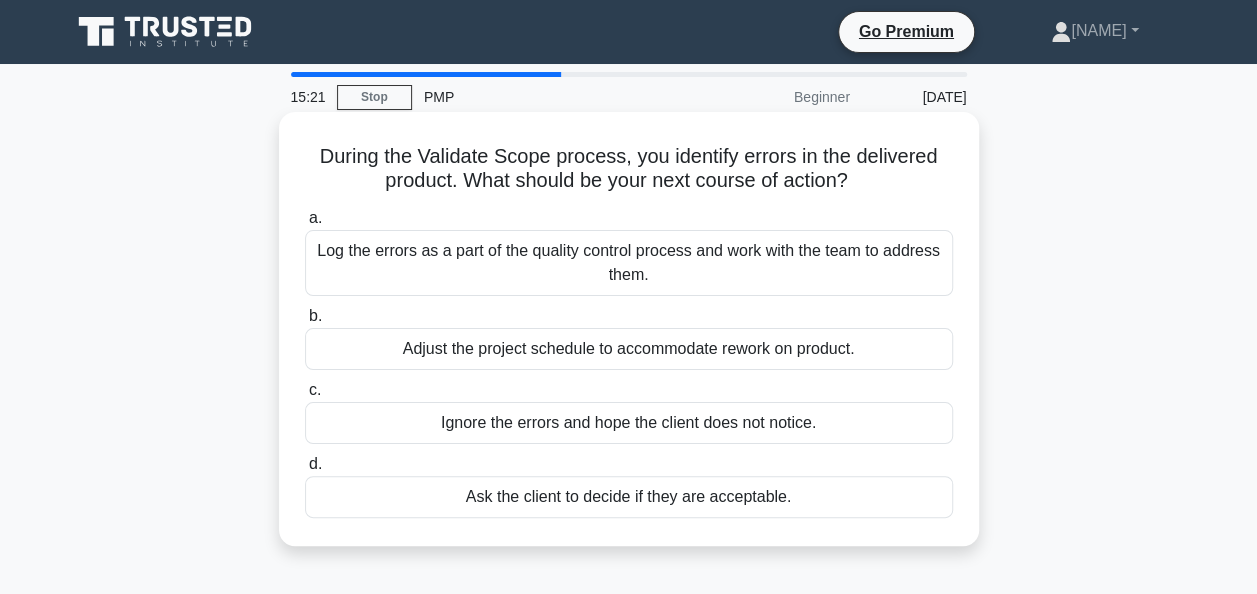 click on "Log the errors as a part of the quality control process and work with the team to address them." at bounding box center [629, 263] 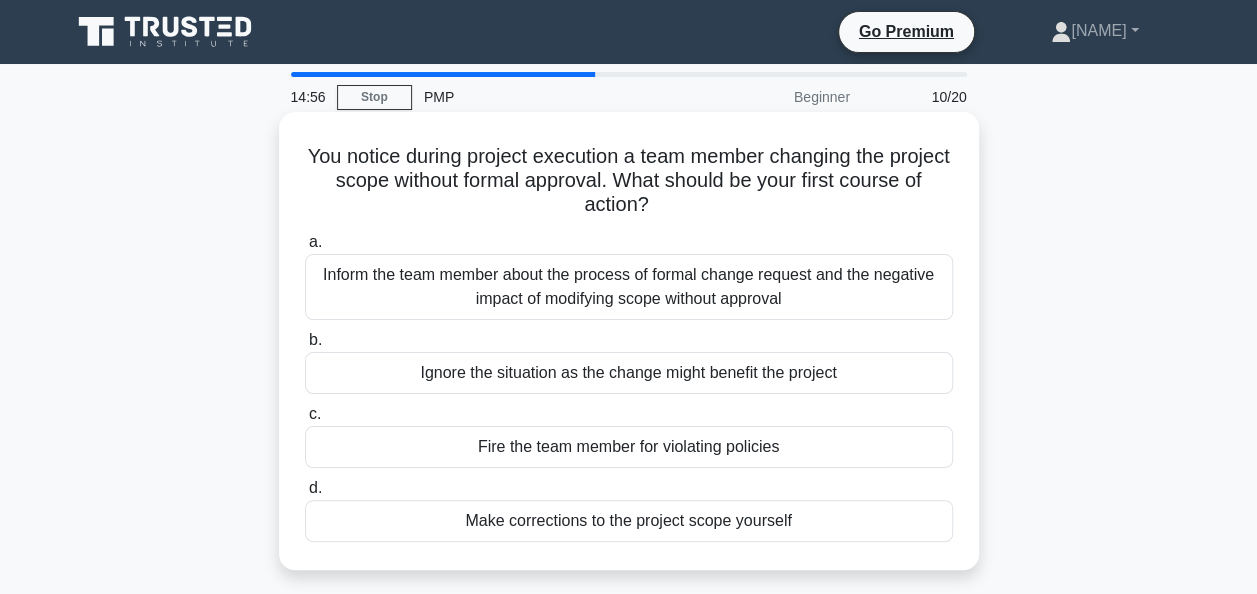 click on "Inform the team member about the process of formal change request and the negative impact of modifying scope without approval" at bounding box center (629, 287) 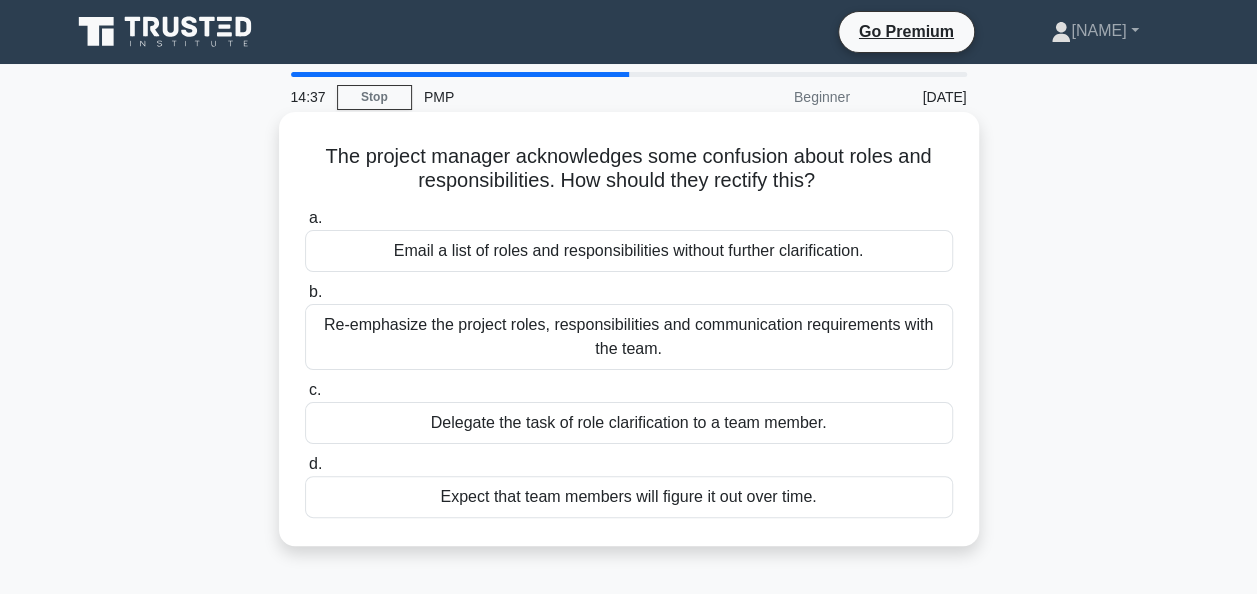 click on "Re-emphasize the project roles, responsibilities and communication requirements with the team." at bounding box center [629, 337] 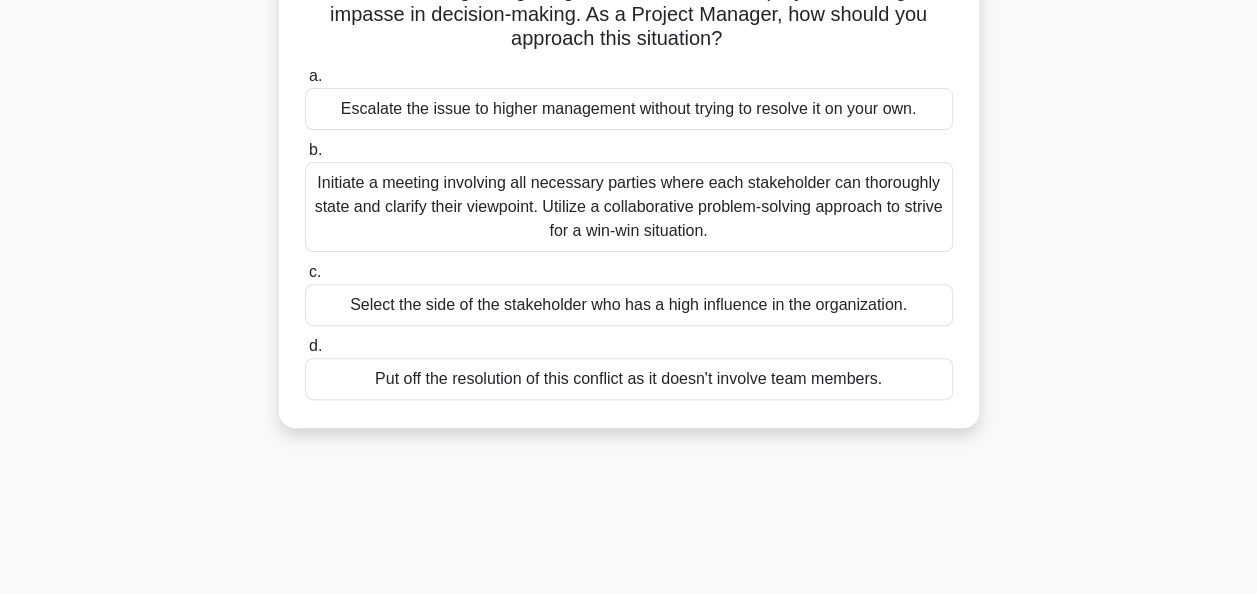 scroll, scrollTop: 200, scrollLeft: 0, axis: vertical 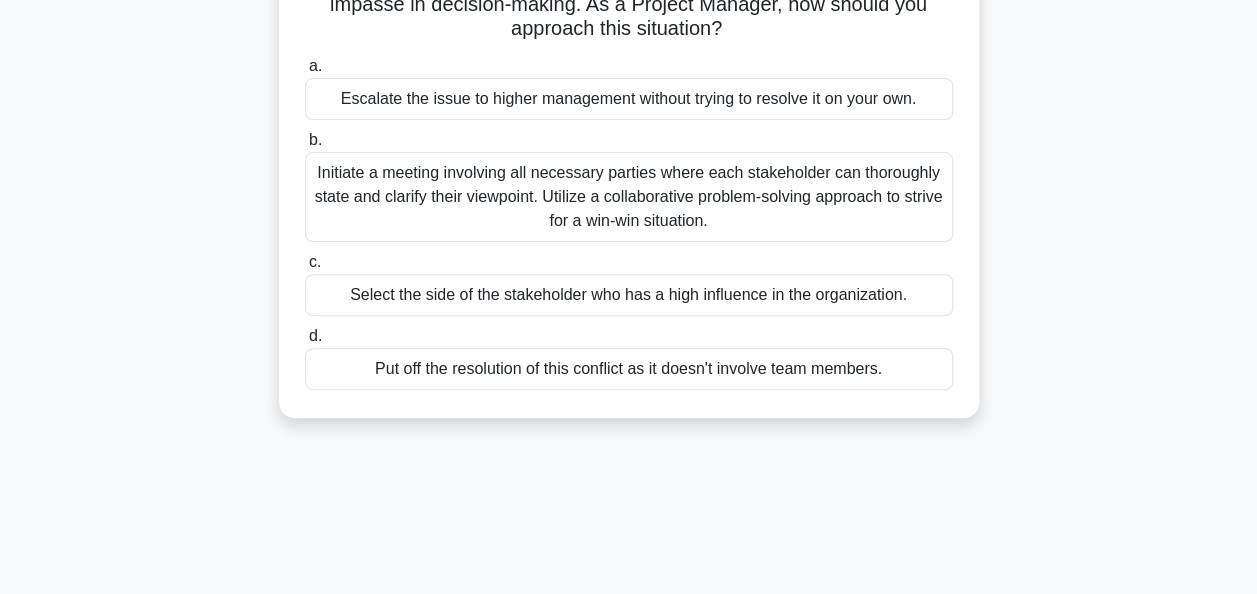 click on "Initiate a meeting involving all necessary parties where each stakeholder can thoroughly state and clarify their viewpoint. Utilize a collaborative problem-solving approach to strive for a win-win situation." at bounding box center [629, 197] 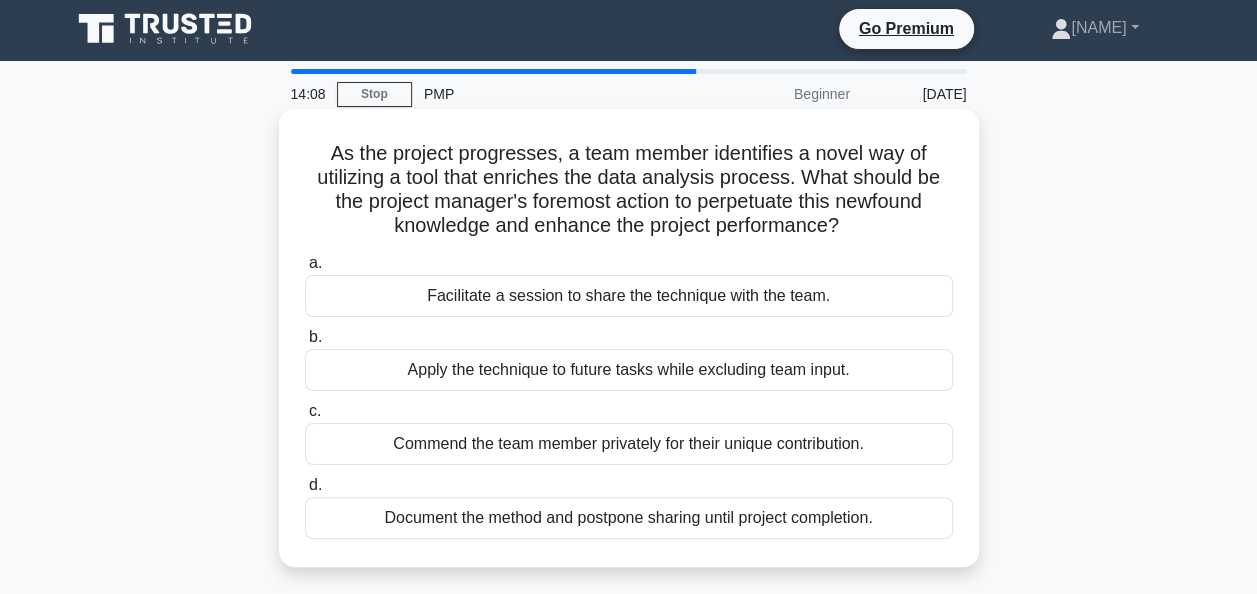 scroll, scrollTop: 0, scrollLeft: 0, axis: both 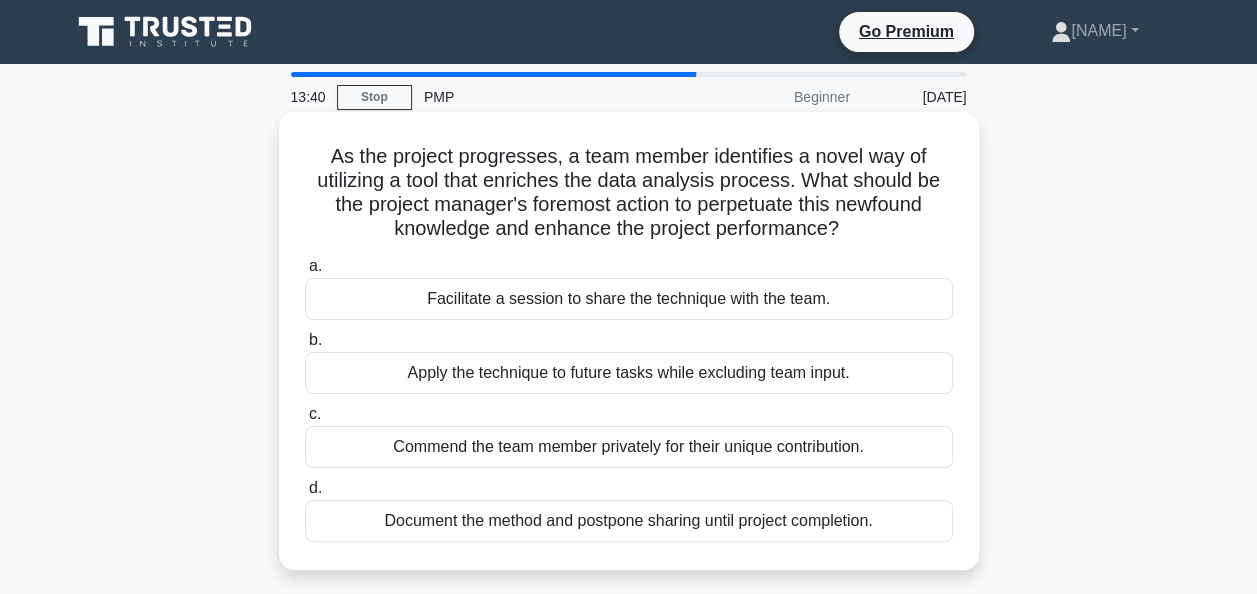 click on "Facilitate a session to share the technique with the team." at bounding box center [629, 299] 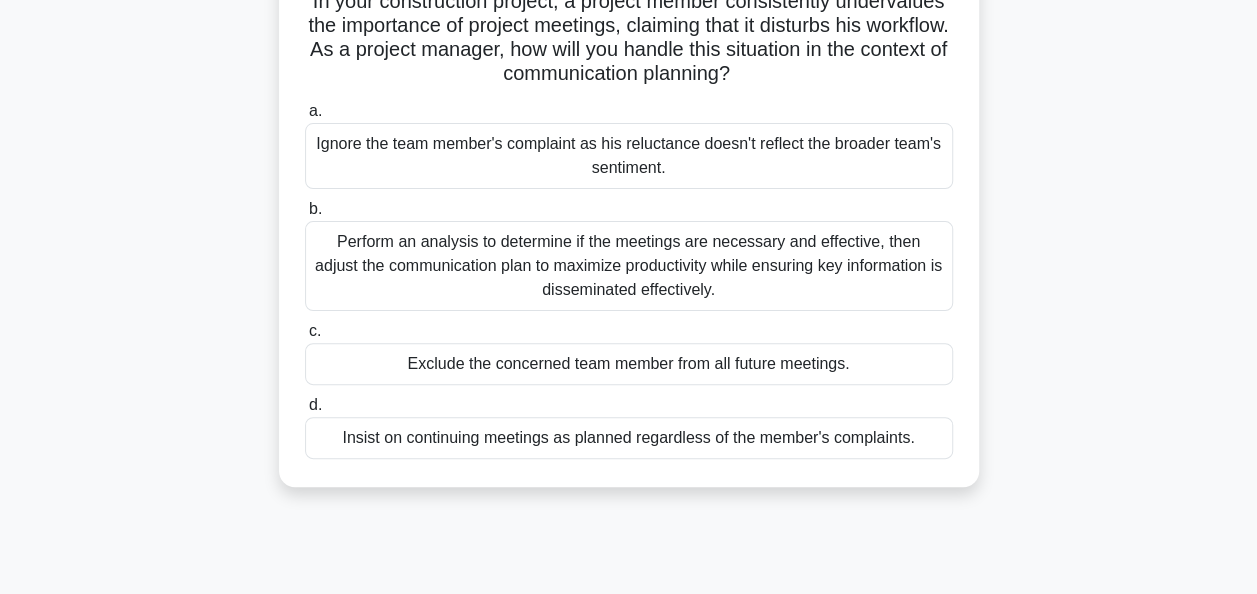 scroll, scrollTop: 200, scrollLeft: 0, axis: vertical 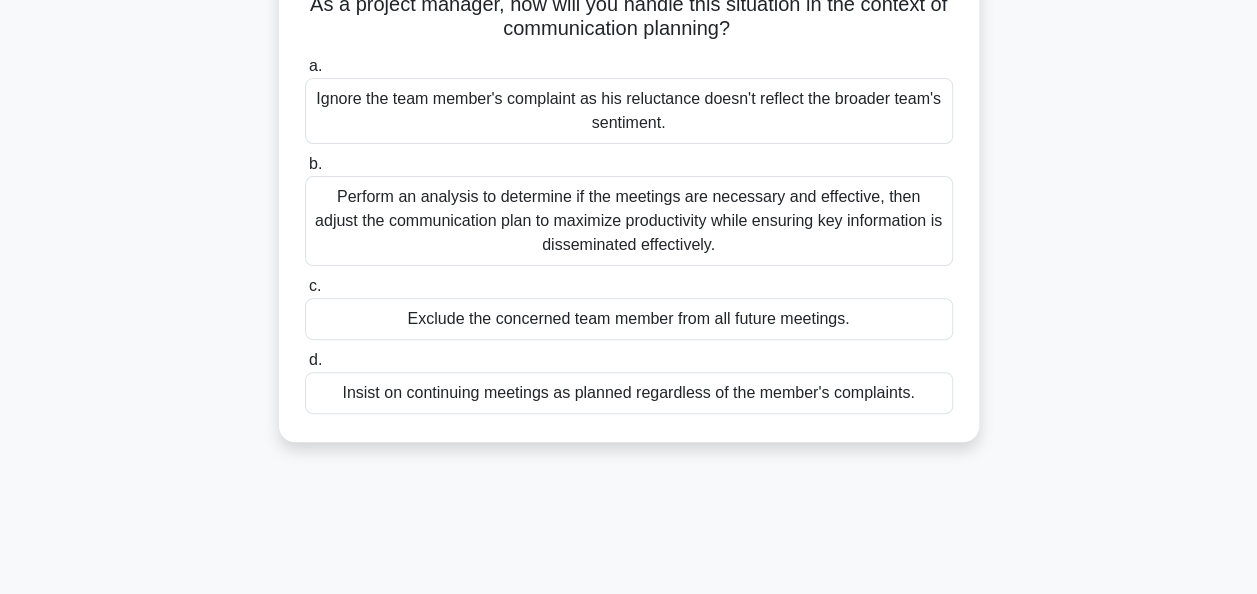 click on "Perform an analysis to determine if the meetings are necessary and effective, then adjust the communication plan to maximize productivity while ensuring key information is disseminated effectively." at bounding box center (629, 221) 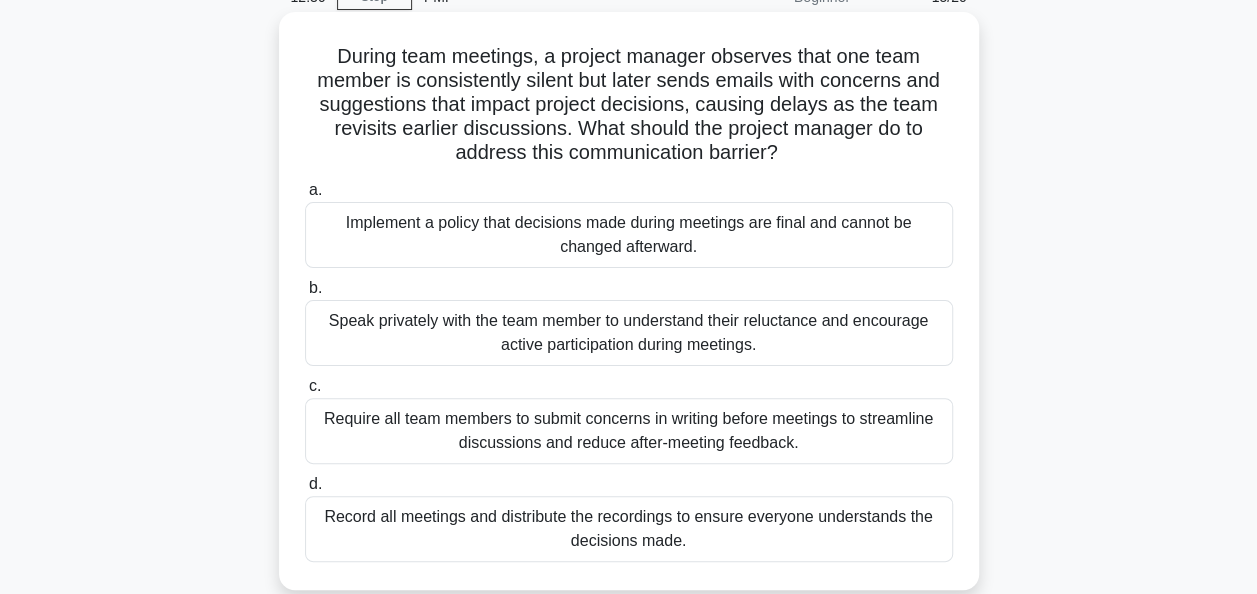 scroll, scrollTop: 200, scrollLeft: 0, axis: vertical 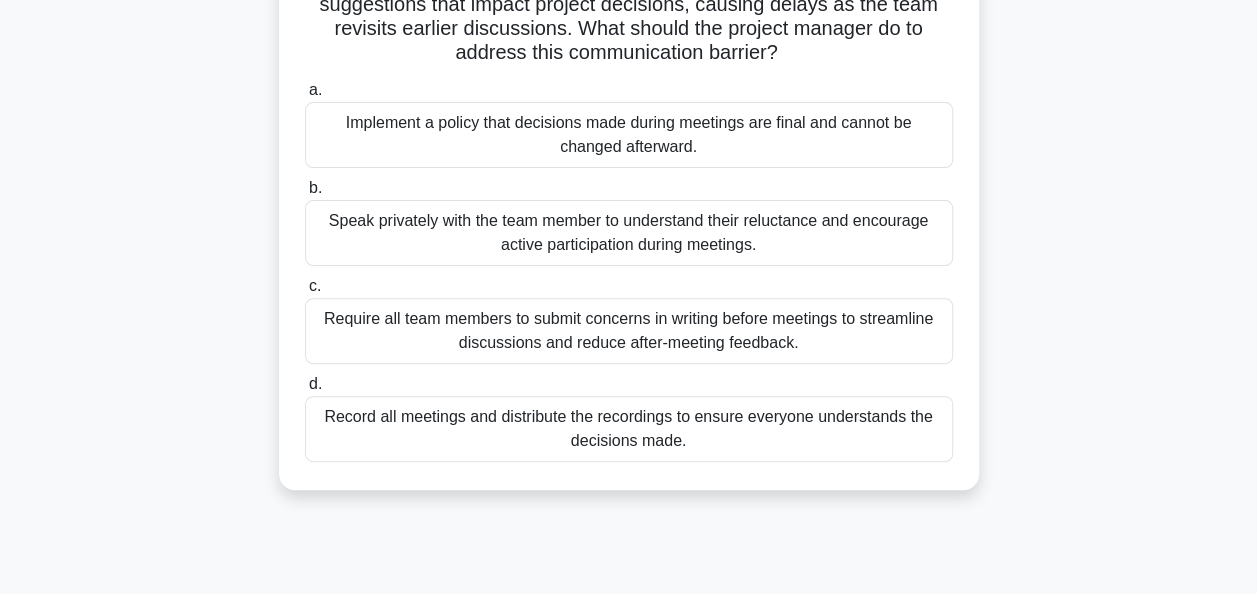 click on "Speak privately with the team member to understand their reluctance and encourage active participation during meetings." at bounding box center [629, 233] 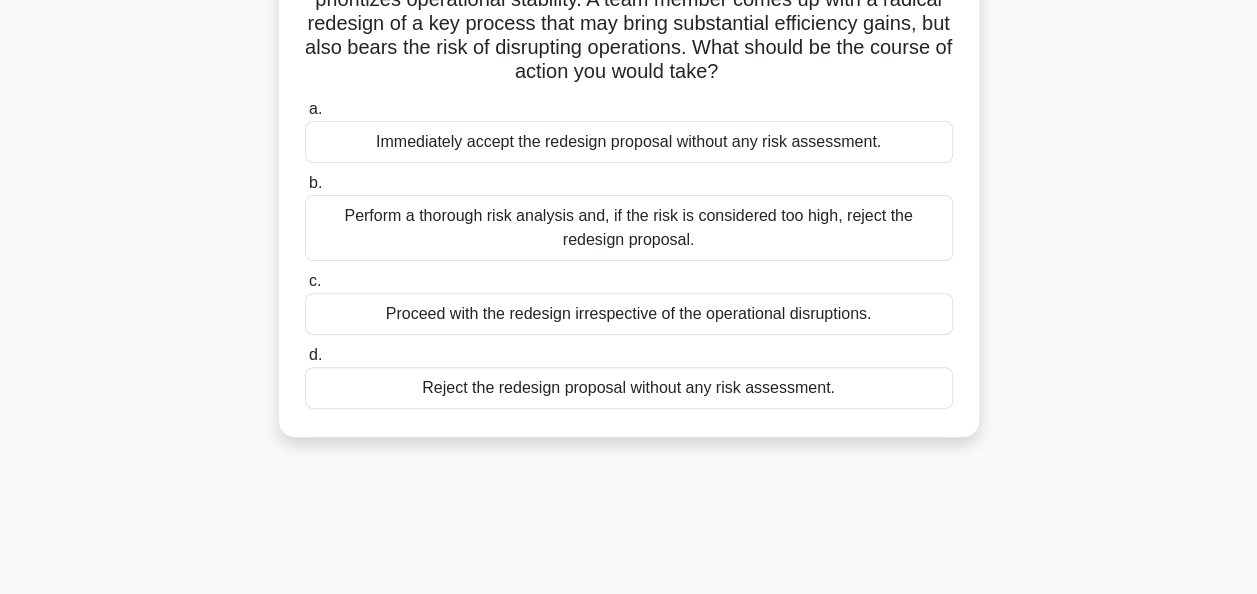 scroll, scrollTop: 200, scrollLeft: 0, axis: vertical 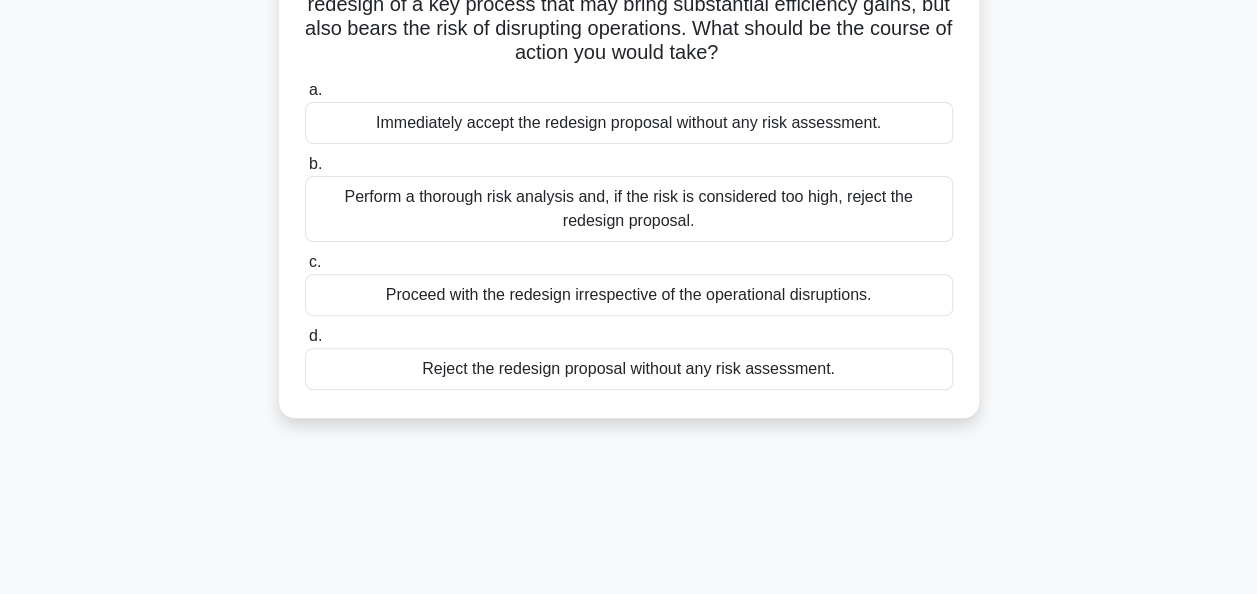 click on "Perform a thorough risk analysis and, if the risk is considered too high, reject the redesign proposal." at bounding box center (629, 209) 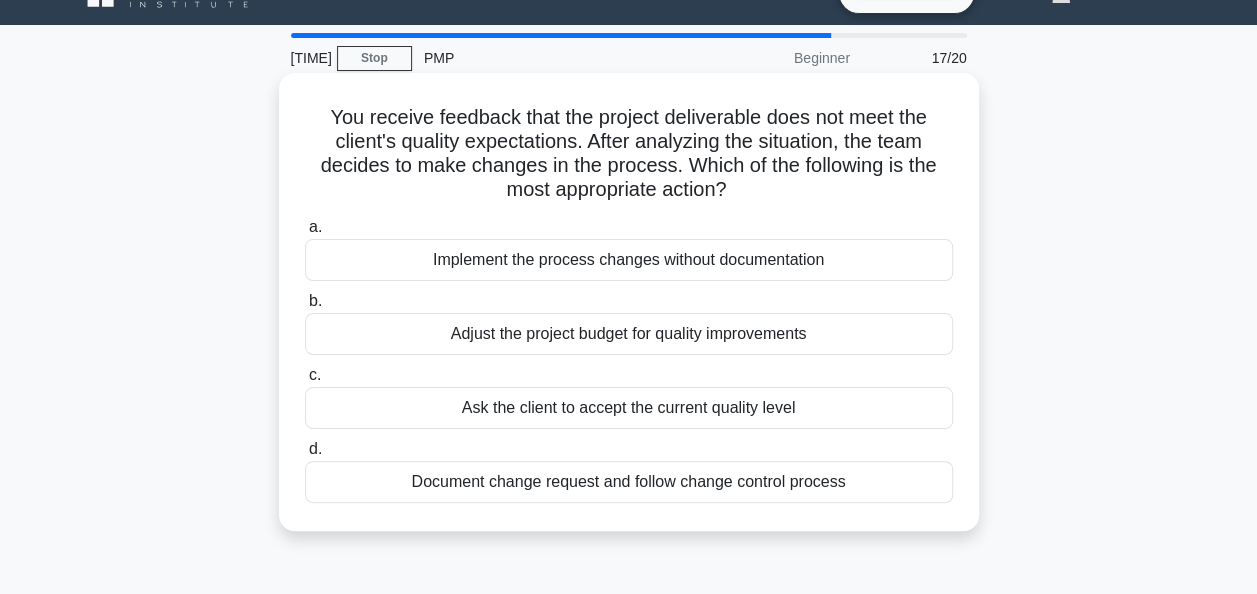 scroll, scrollTop: 0, scrollLeft: 0, axis: both 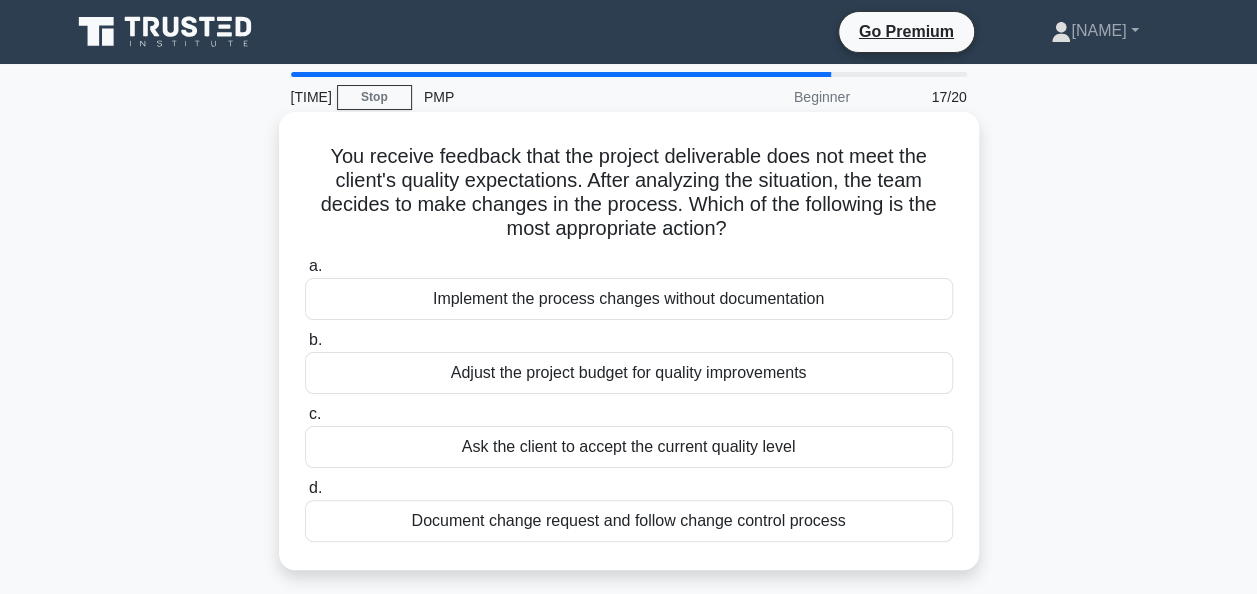 click on "Document change request and follow change control process" at bounding box center (629, 521) 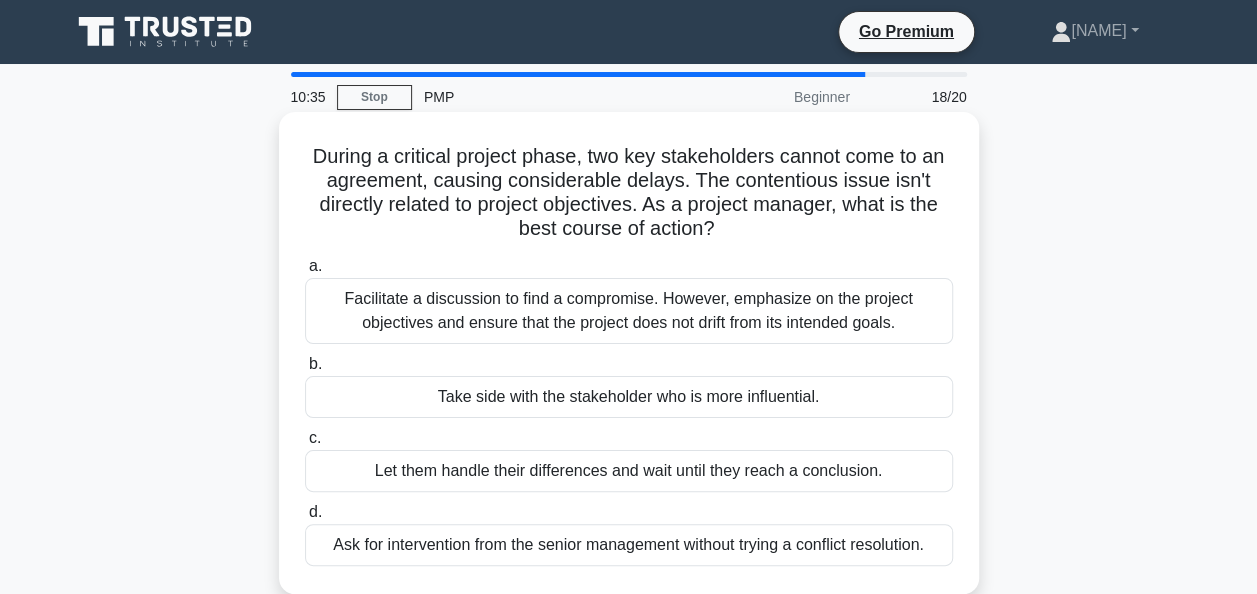 click on "Facilitate a discussion to find a compromise. However, emphasize on the project objectives and ensure that the project does not drift from its intended goals." at bounding box center [629, 311] 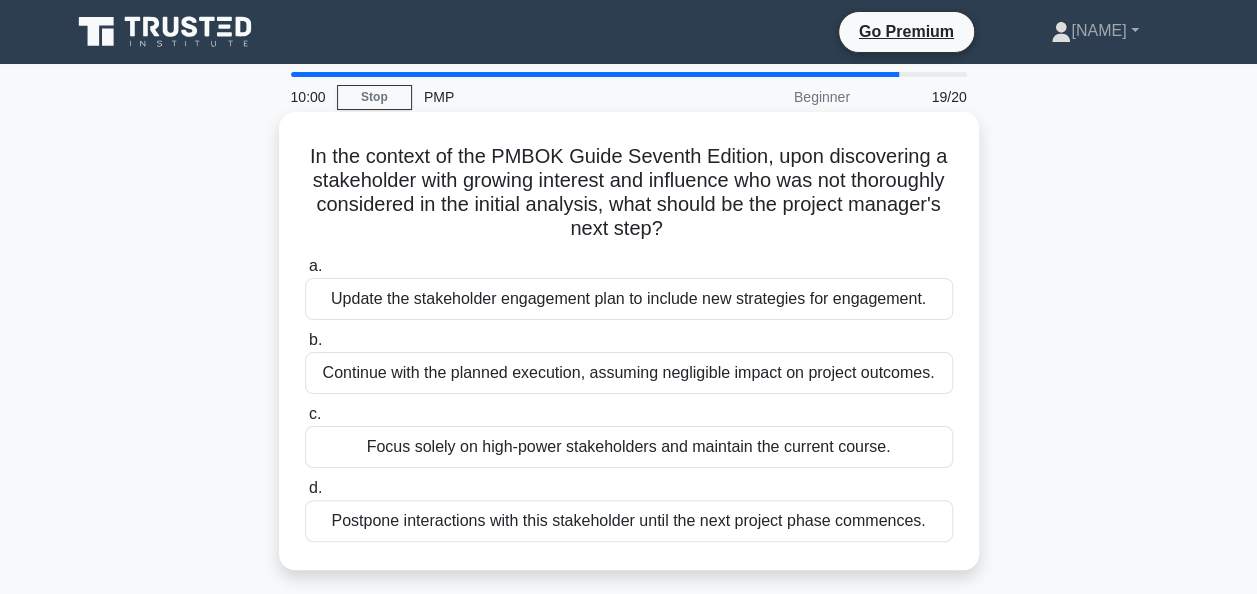 click on "Update the stakeholder engagement plan to include new strategies for engagement." at bounding box center [629, 299] 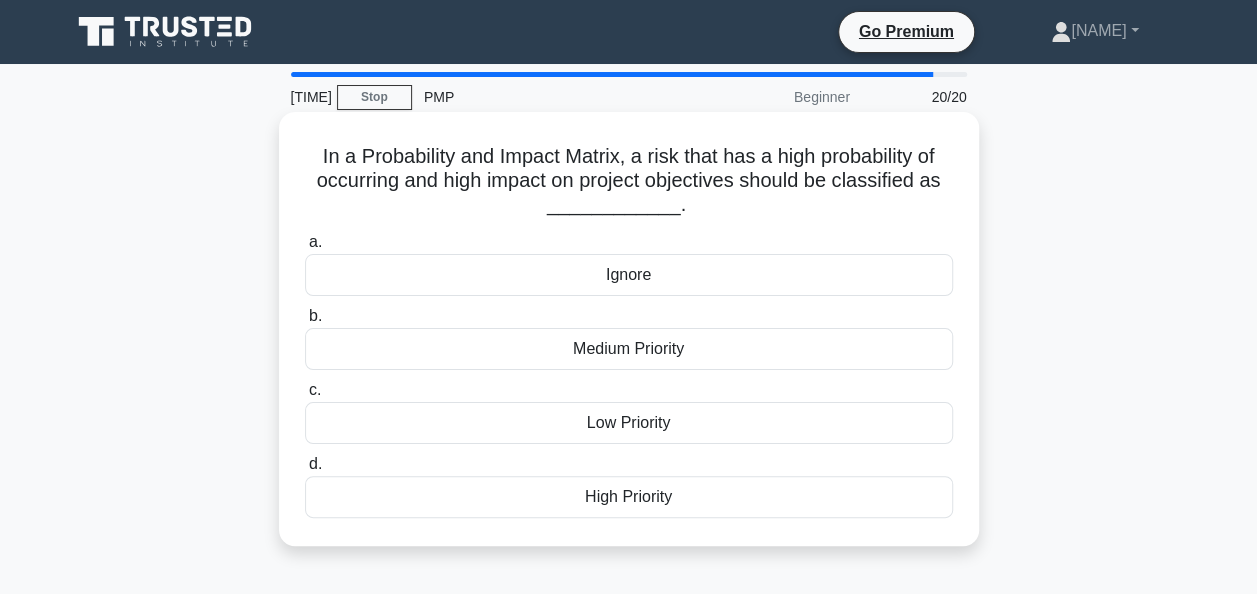 click on "High Priority" at bounding box center (629, 497) 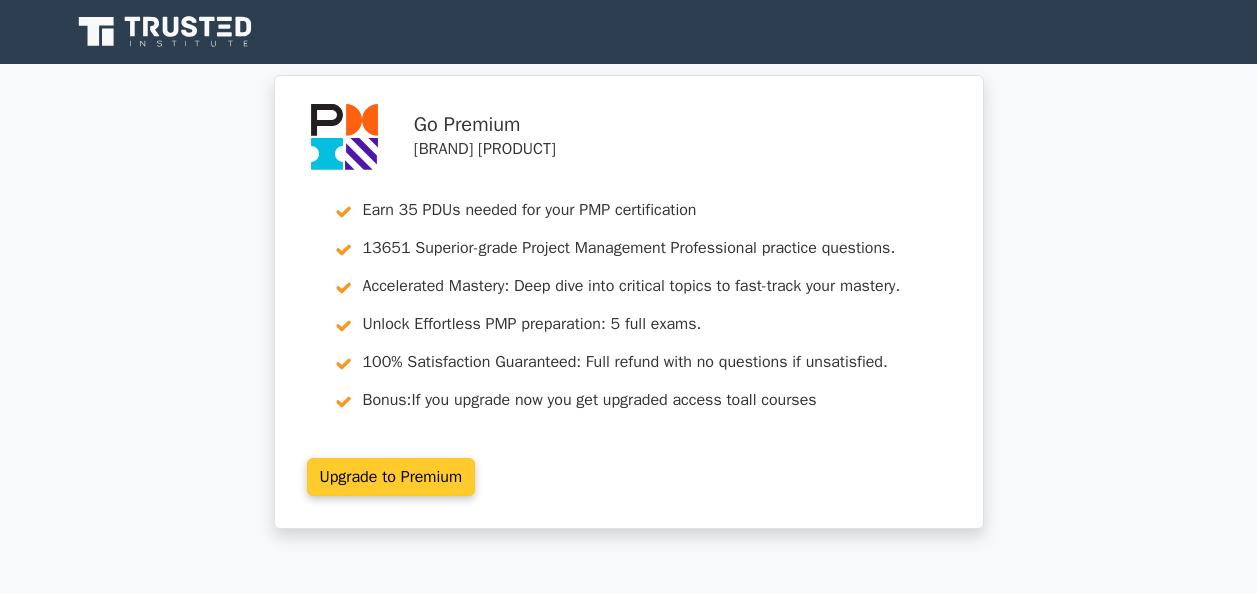 scroll, scrollTop: 0, scrollLeft: 0, axis: both 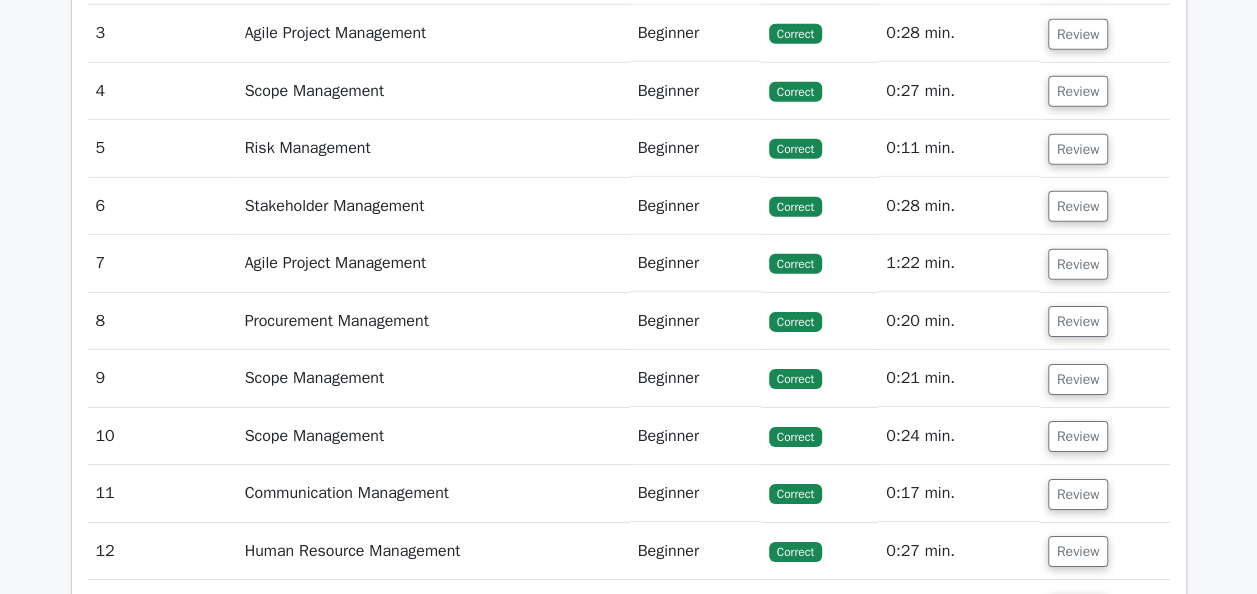 drag, startPoint x: 953, startPoint y: 255, endPoint x: 875, endPoint y: 256, distance: 78.00641 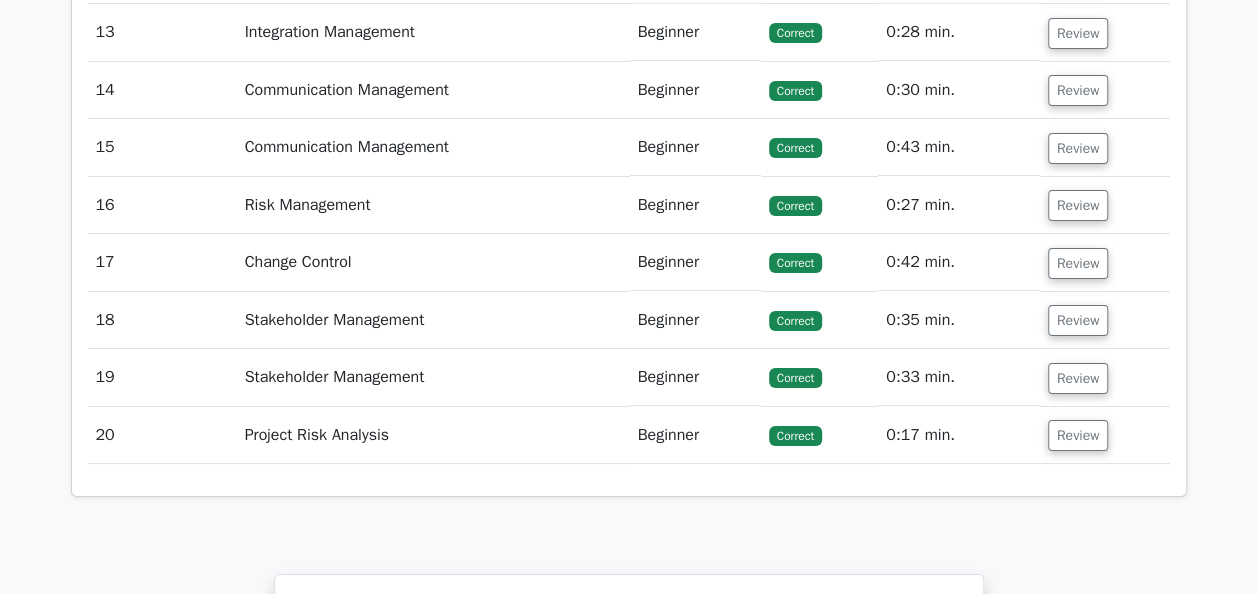 scroll, scrollTop: 3295, scrollLeft: 0, axis: vertical 